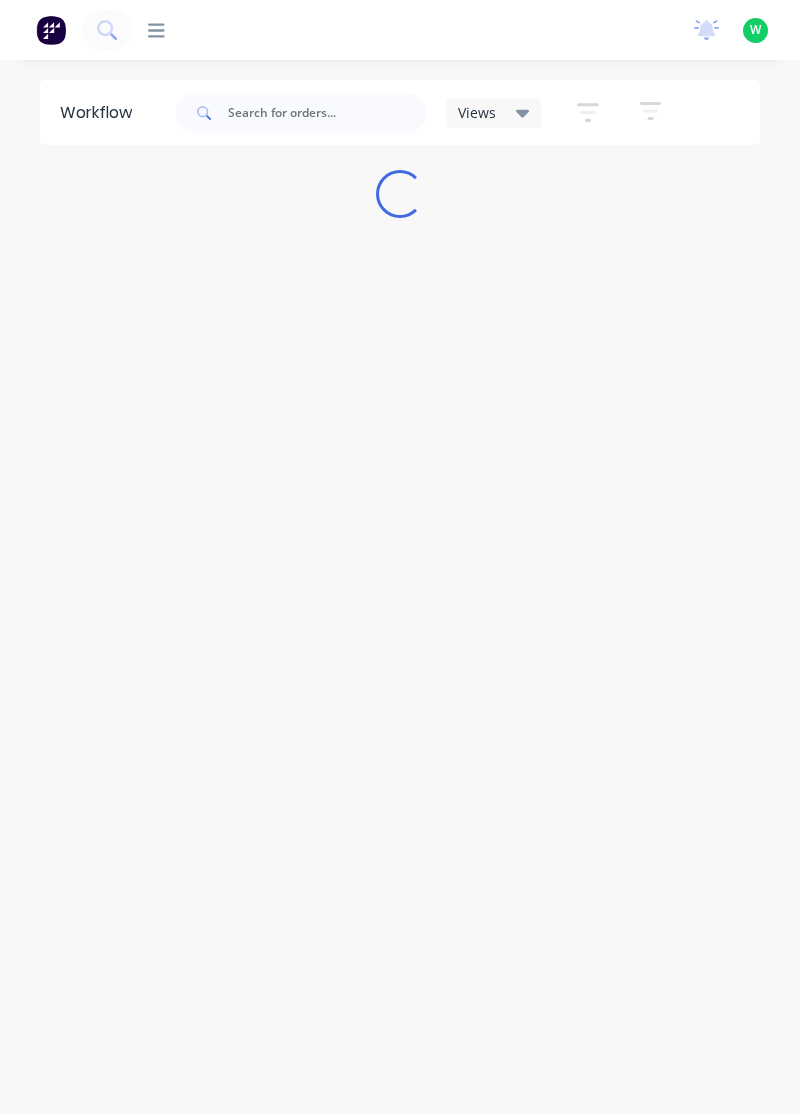 scroll, scrollTop: 0, scrollLeft: 0, axis: both 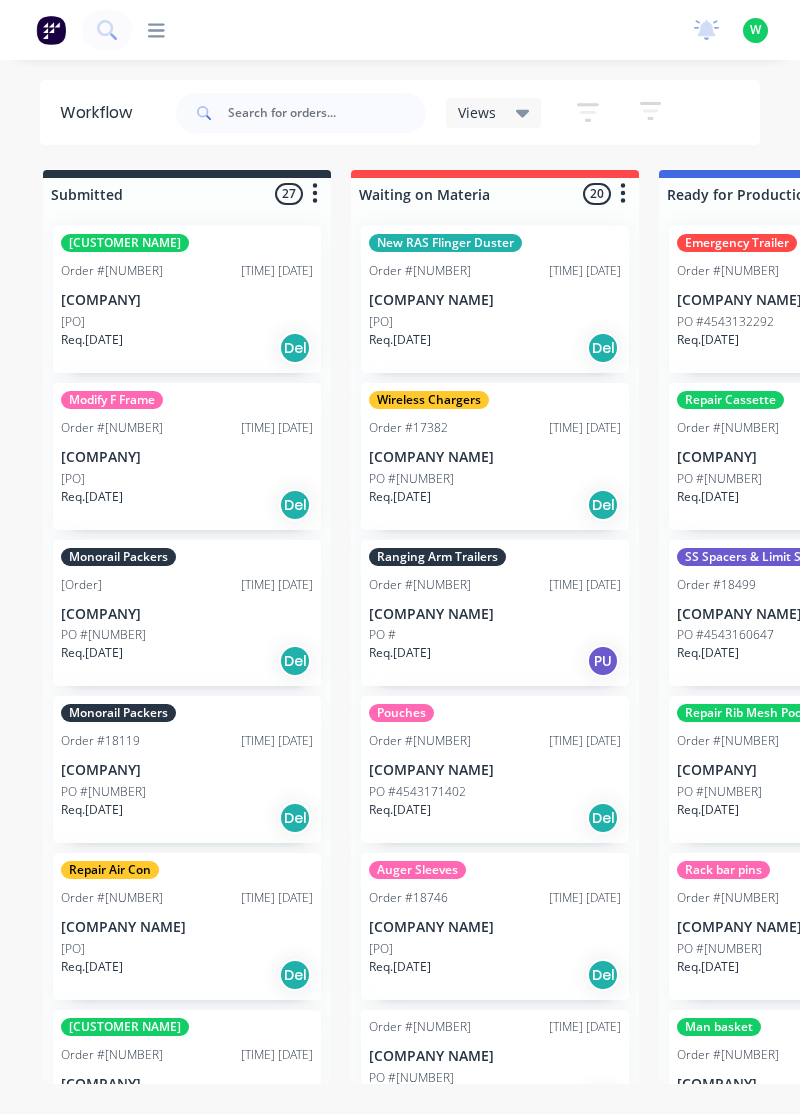 click on "productivity productivity Workflow Planner Delivery Scheduling Timesheets No new notifications Mark all as read You have no notifications W [COMPANY] [COMPANY] Workshop Crew Workflow Only Profile Sign out" at bounding box center [400, 30] 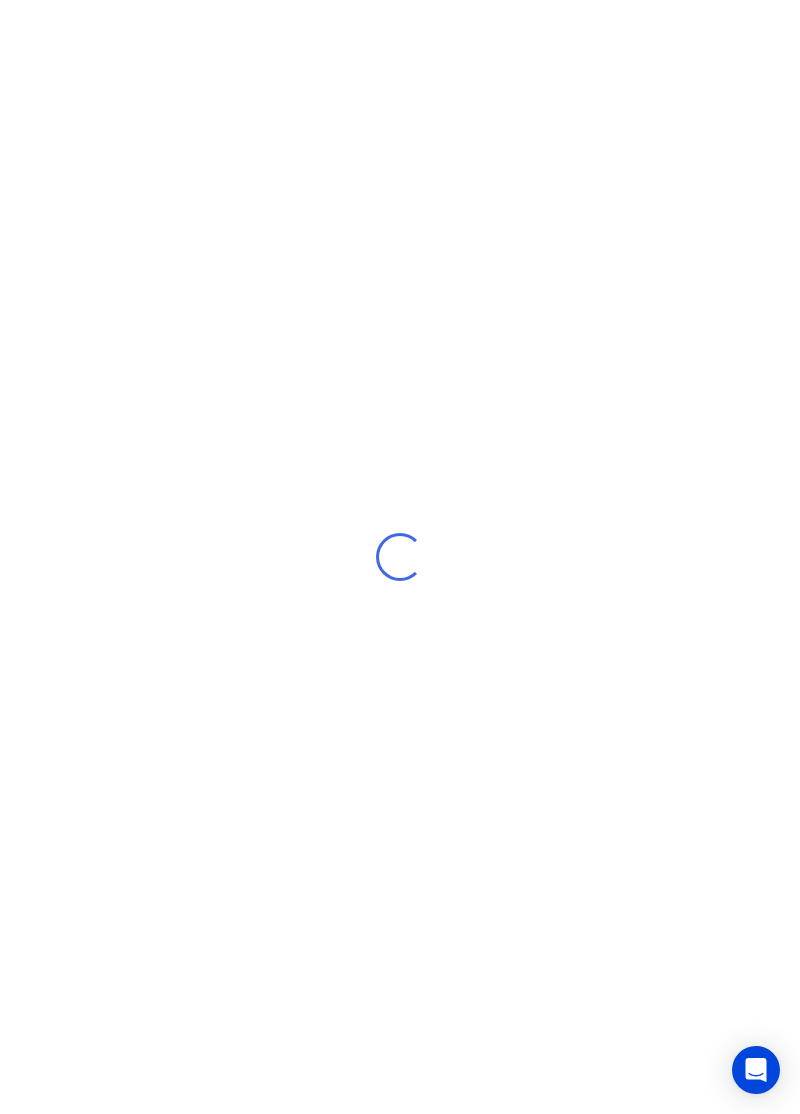 scroll, scrollTop: 0, scrollLeft: 0, axis: both 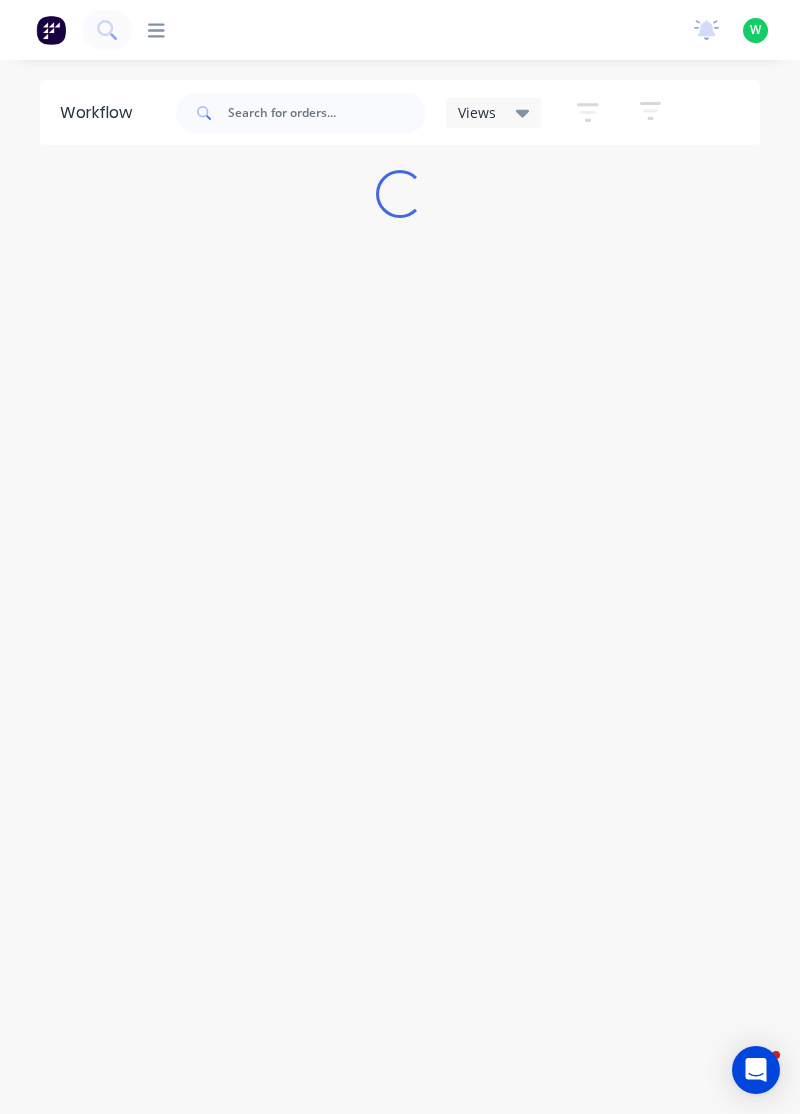 click at bounding box center (156, 30) 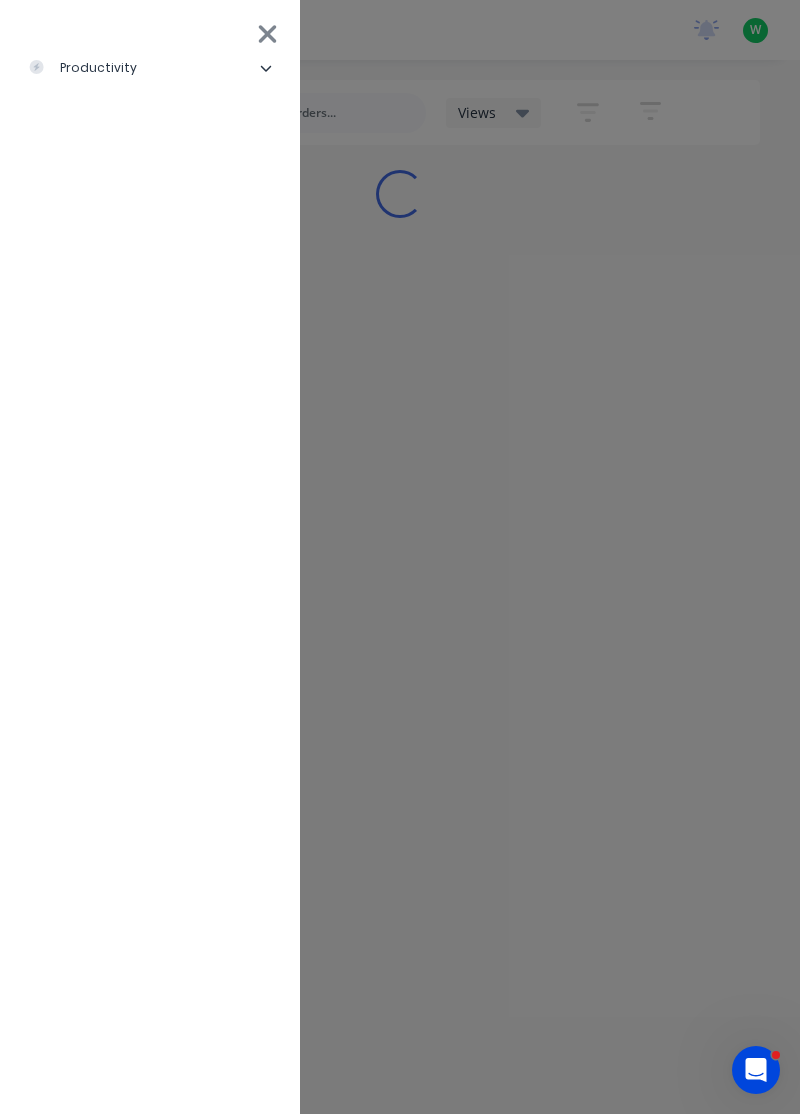 scroll, scrollTop: 0, scrollLeft: 0, axis: both 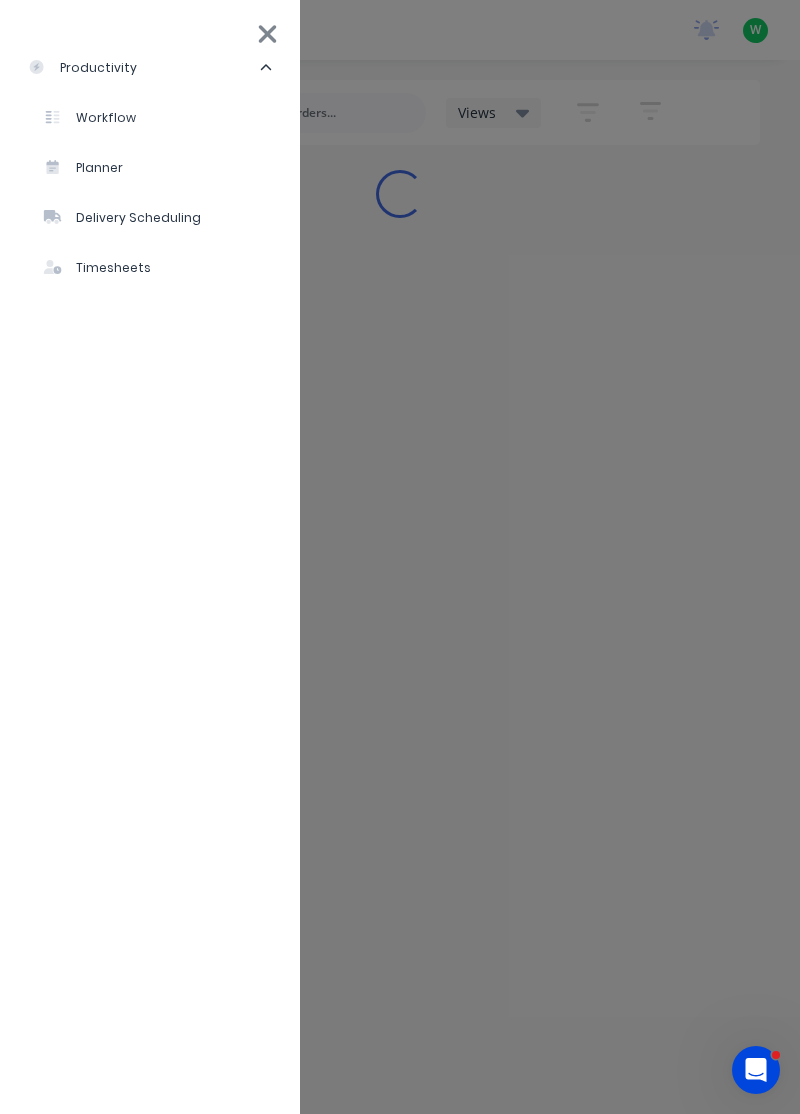 click on "Timesheets" at bounding box center [90, 118] 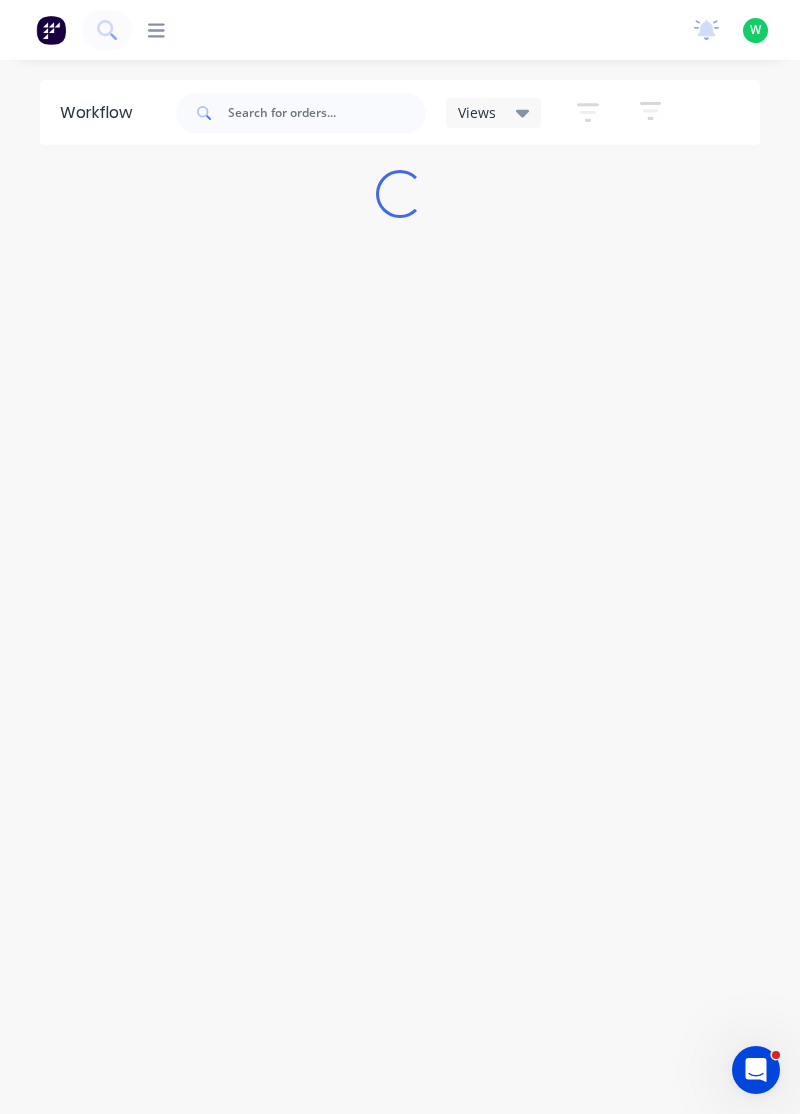 click on "Workflow Only Save new view None (Default) edit Show/Hide statuses Show line item cards Show line item cards Hide line item cards Filter by assignee Filter by labels Loading..." at bounding box center (400, 597) 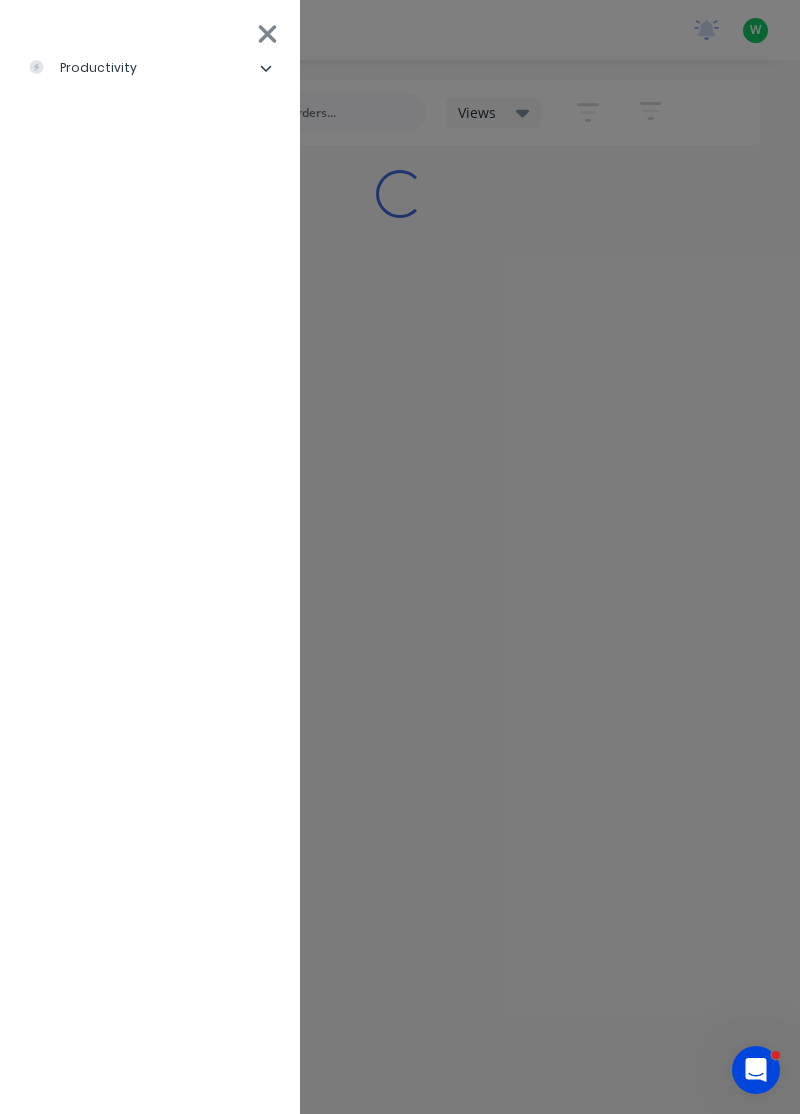 click on "productivity" at bounding box center [150, 68] 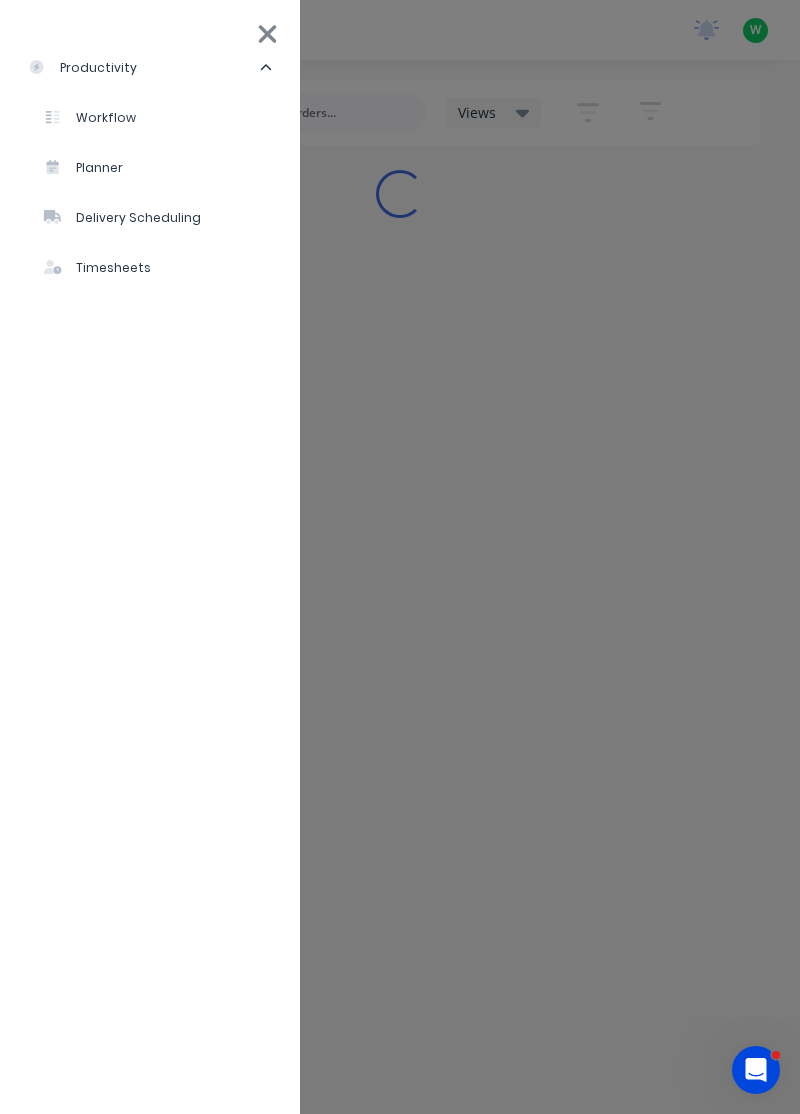 click on "Timesheets" at bounding box center (158, 268) 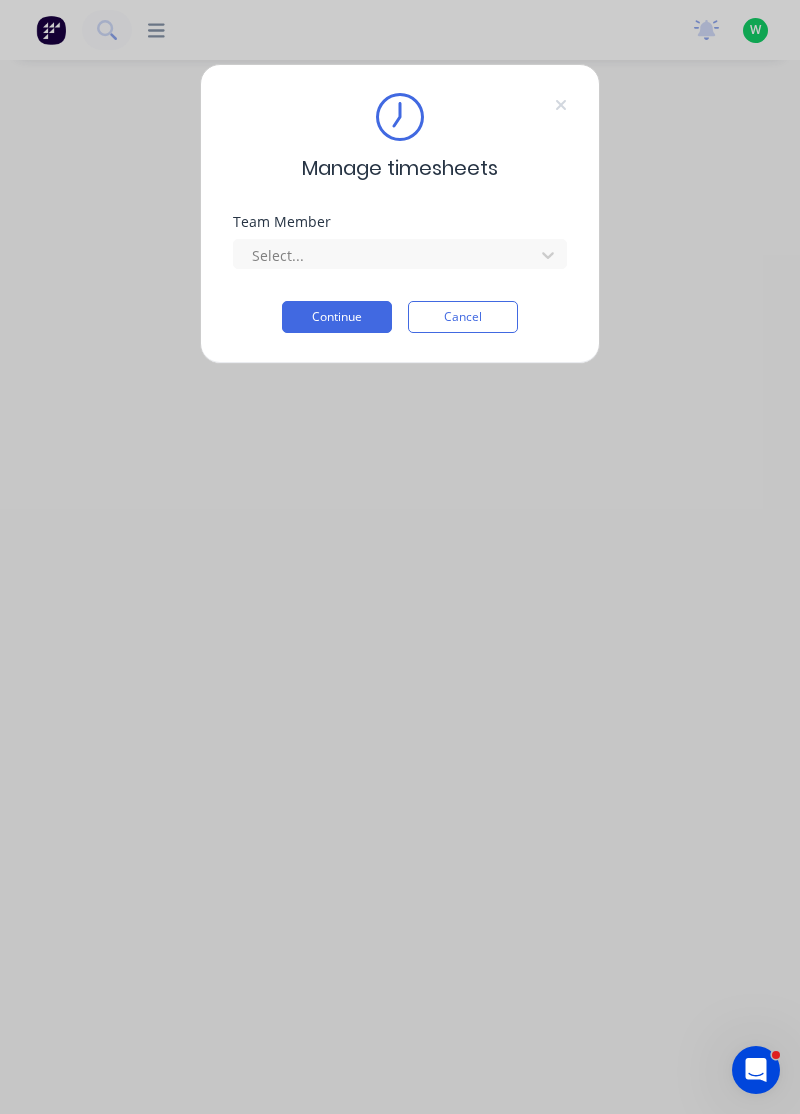 click on "Manage timesheets Team Member Select... Continue   Cancel" at bounding box center [400, 557] 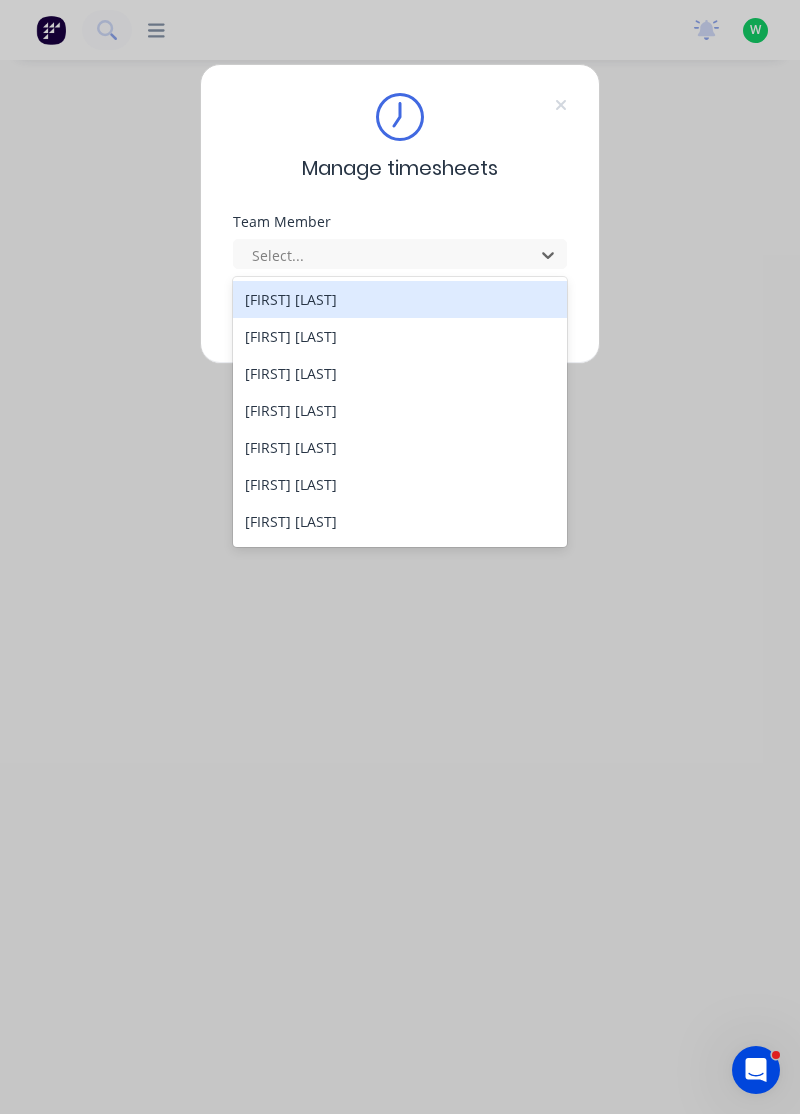 click on "[FIRST] [LAST]" at bounding box center [400, 336] 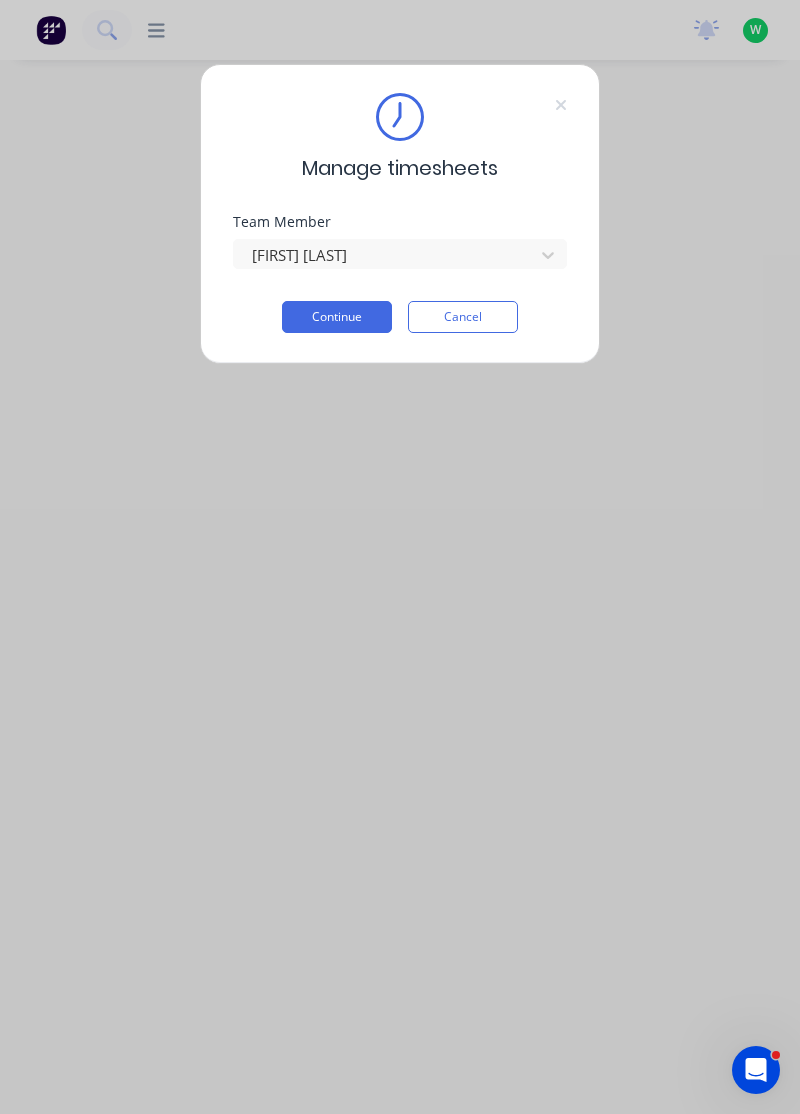 click on "Continue" at bounding box center (337, 317) 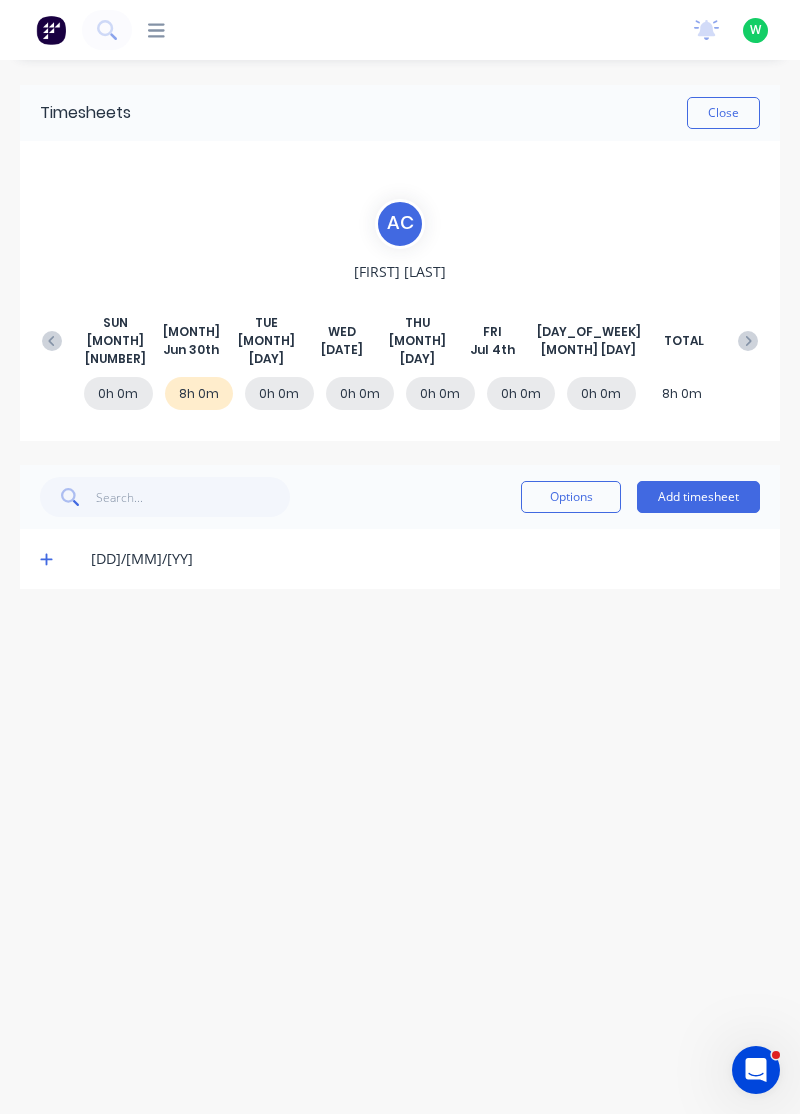 click on "Add timesheet" at bounding box center [698, 497] 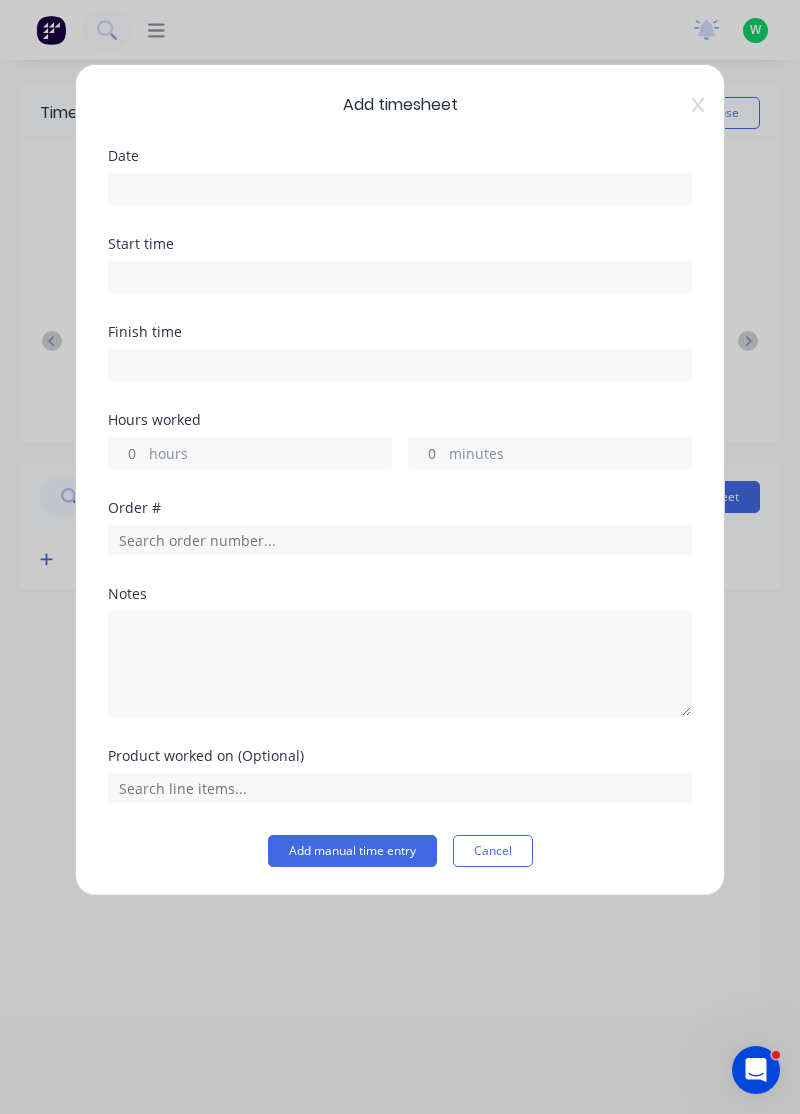click at bounding box center (400, 189) 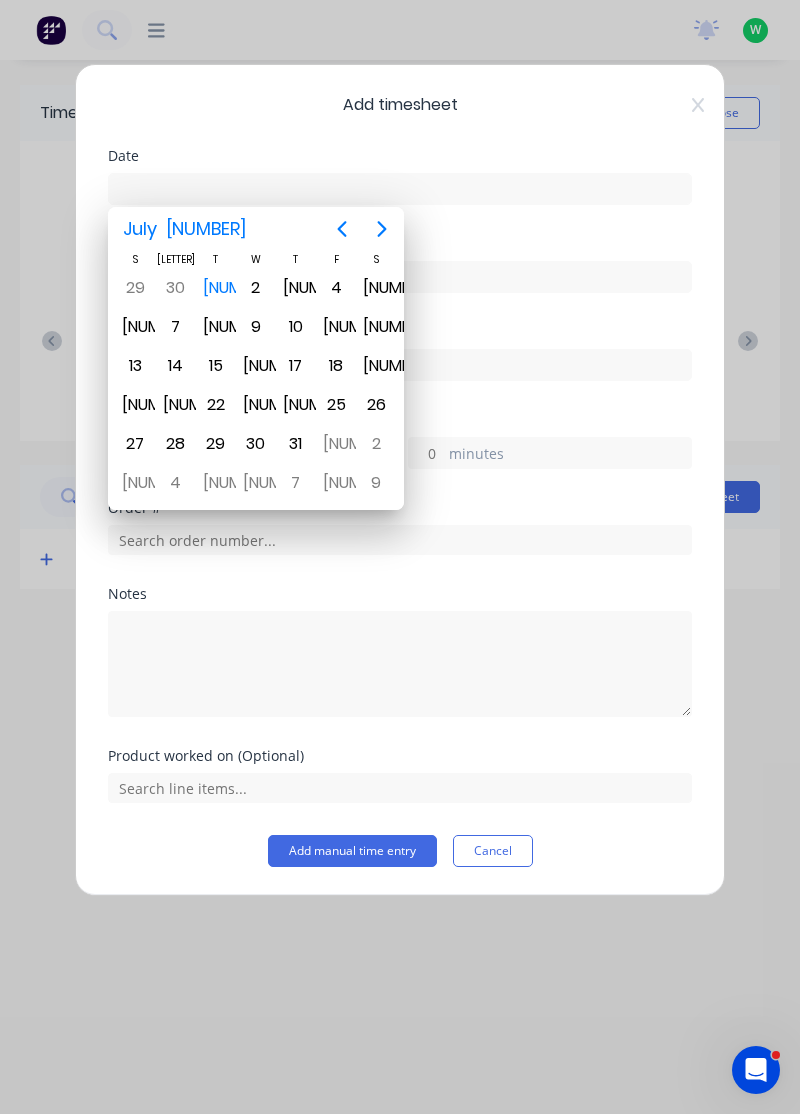 click on "[NUMBER]" at bounding box center (216, 288) 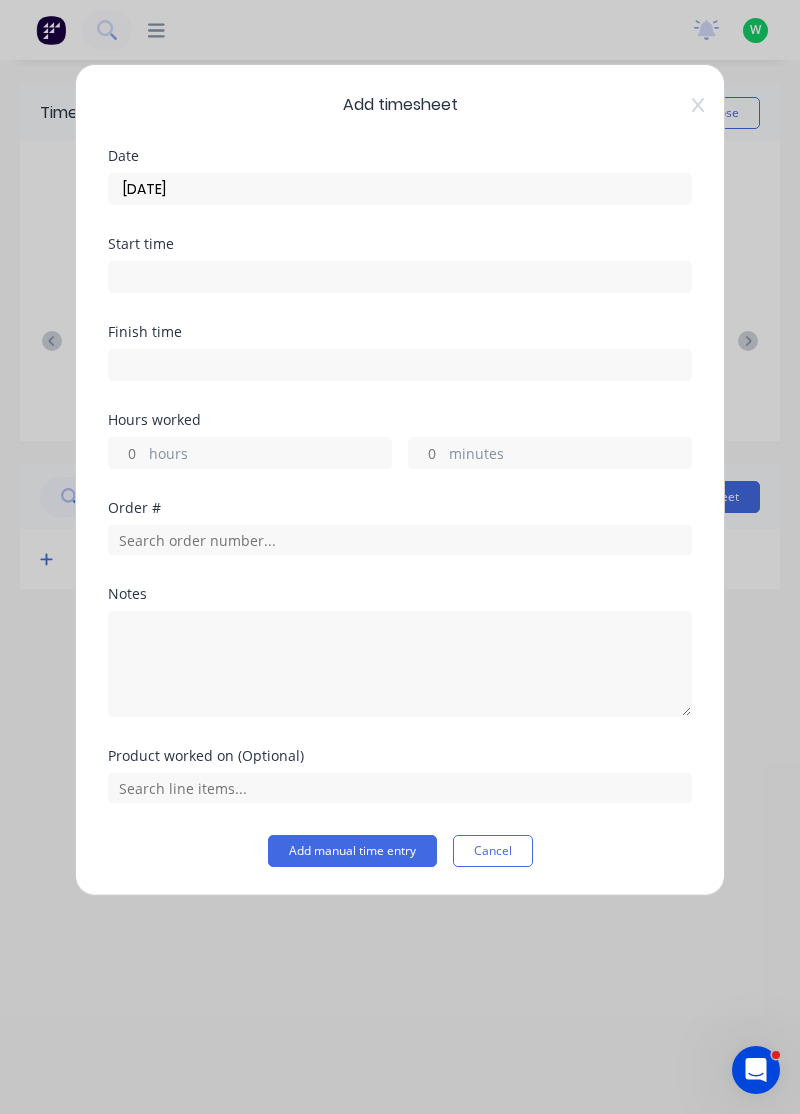click on "hours" at bounding box center [270, 455] 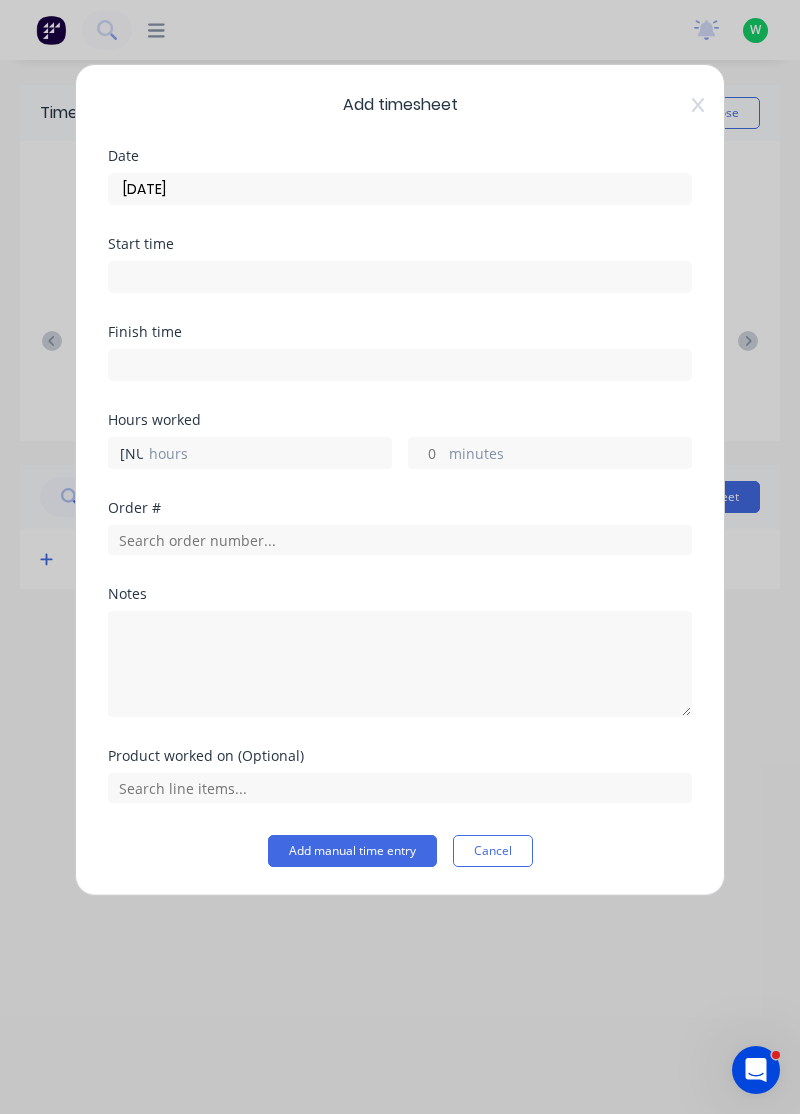 type on "[NUMBER]" 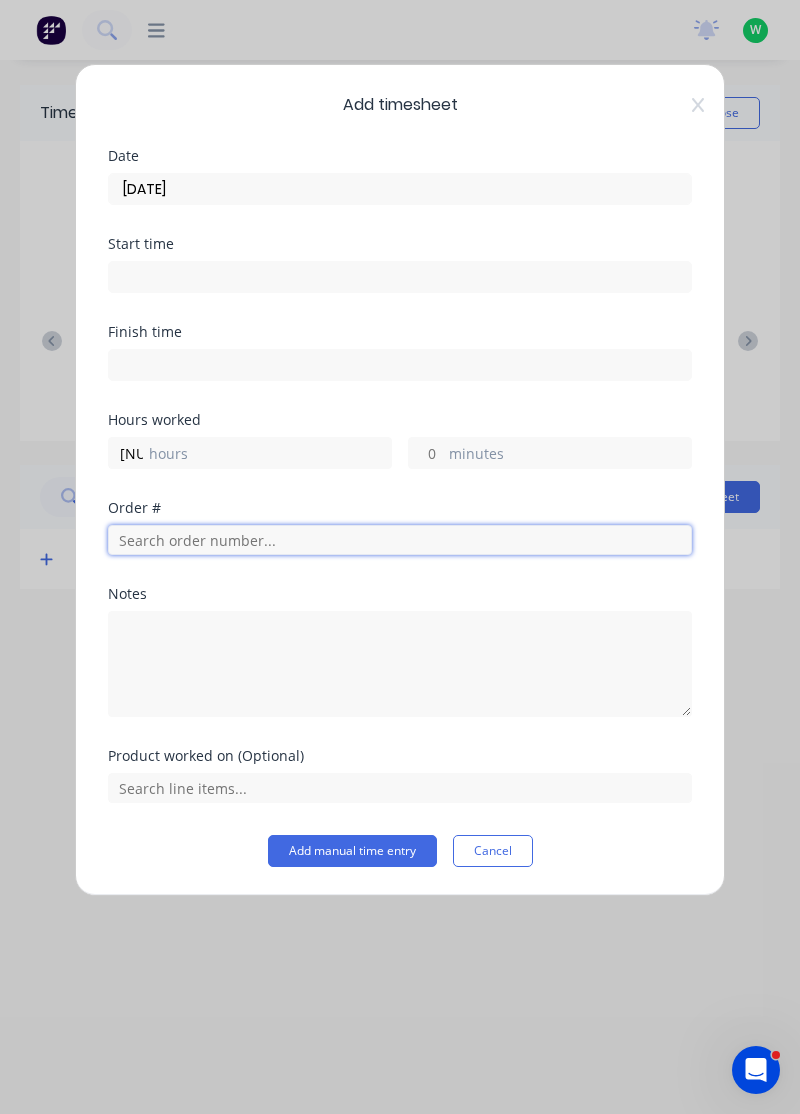 click at bounding box center (400, 540) 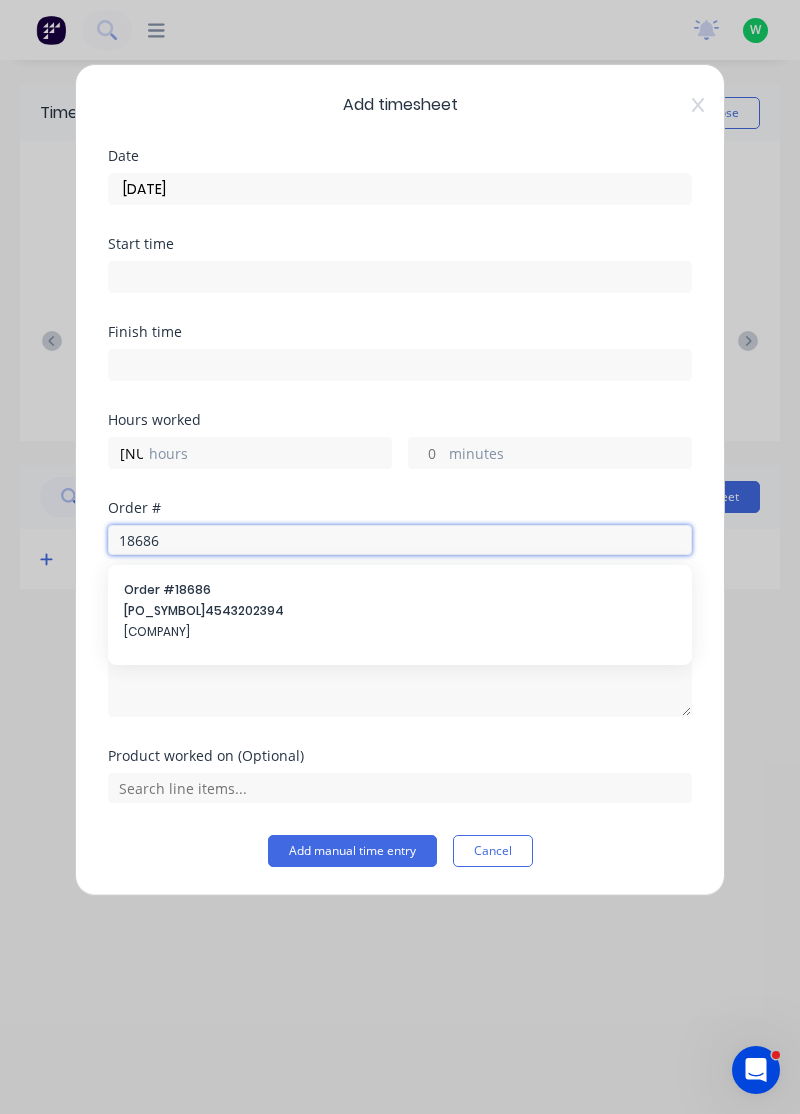 type on "18686" 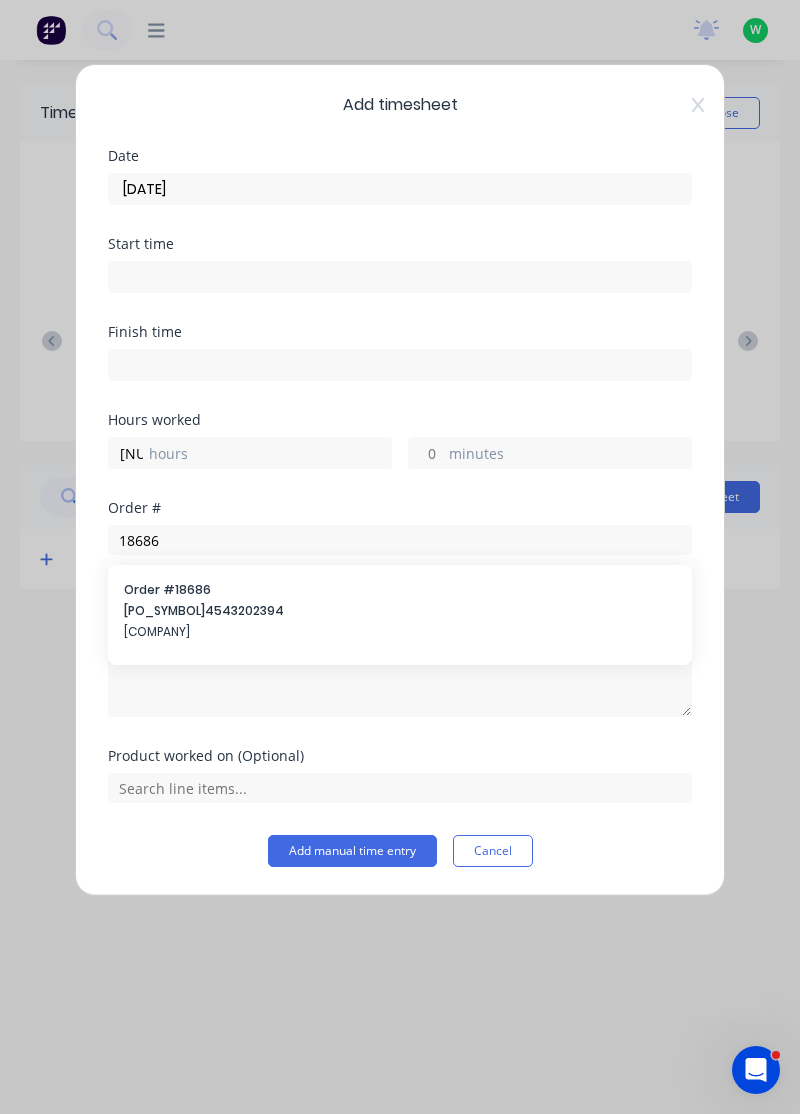 click on "[COMPANY]" at bounding box center (400, 632) 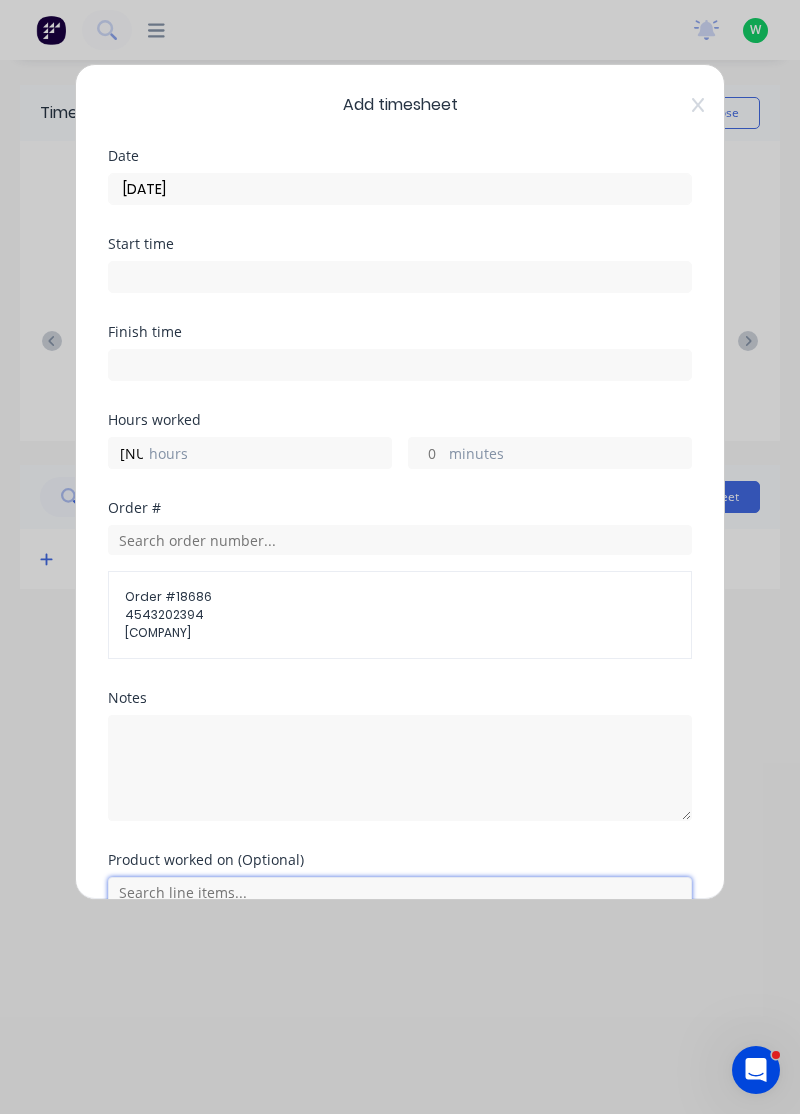 click at bounding box center [400, 892] 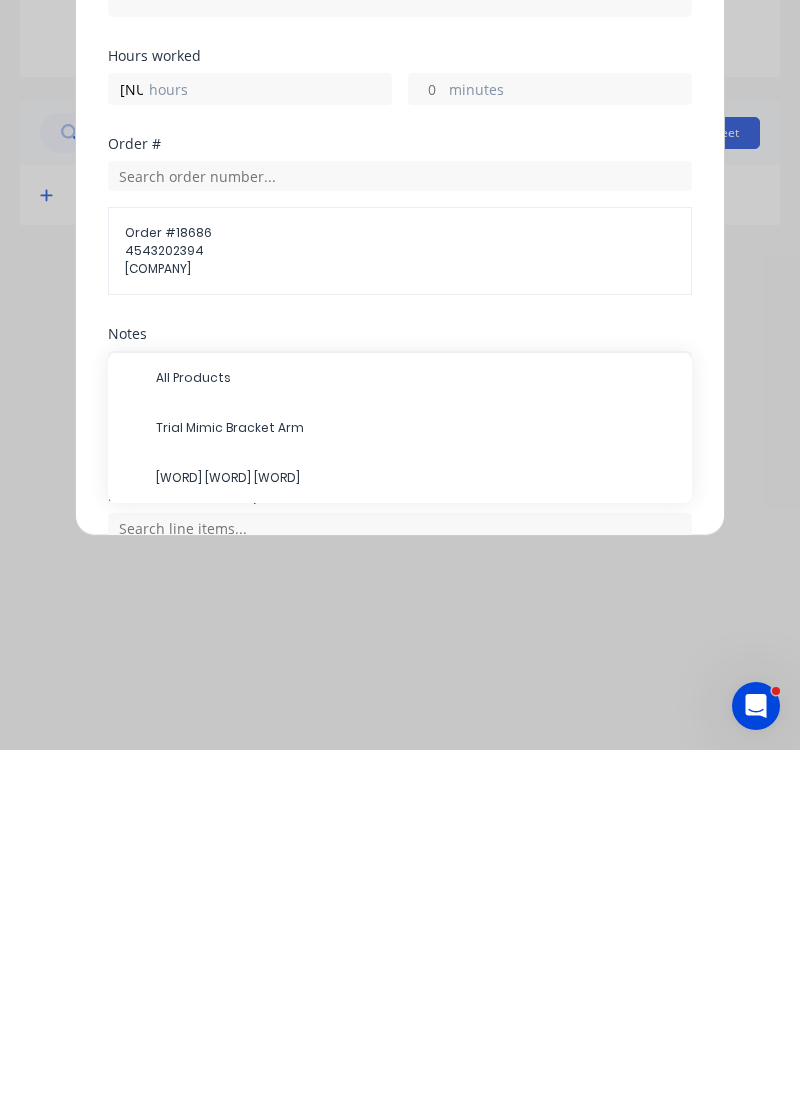 click on "[WORD] [WORD] [WORD]" at bounding box center [416, 742] 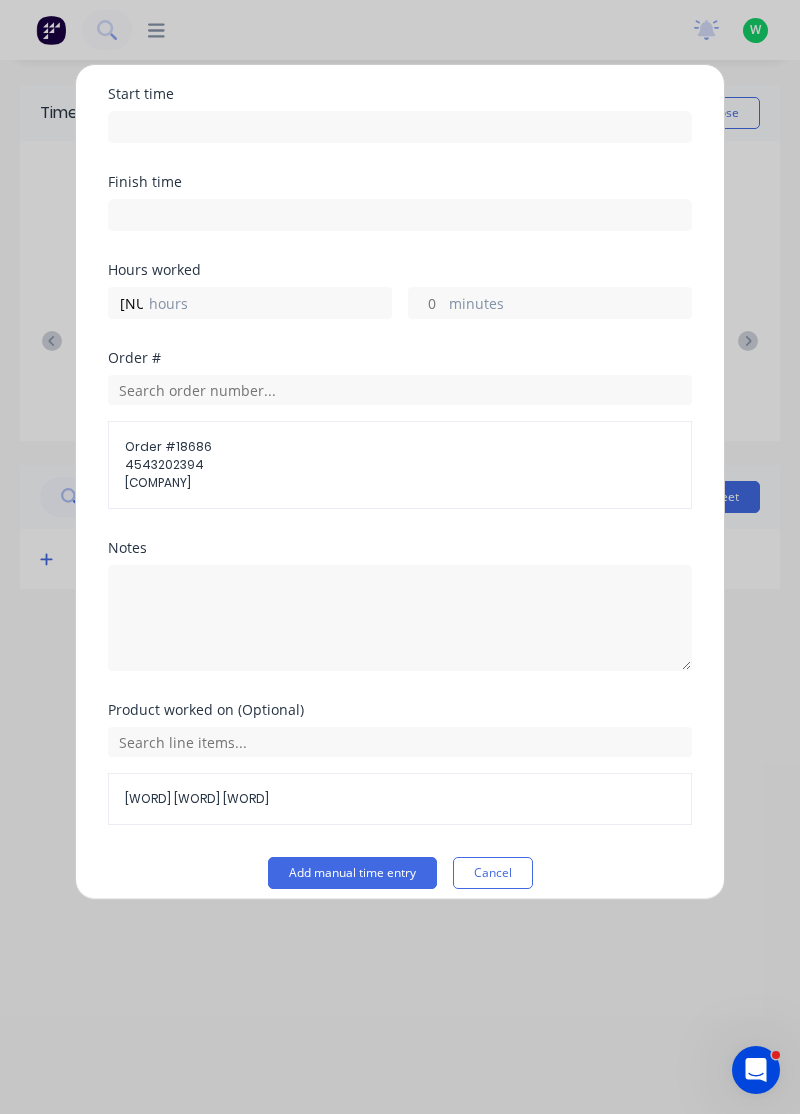 scroll, scrollTop: 163, scrollLeft: 0, axis: vertical 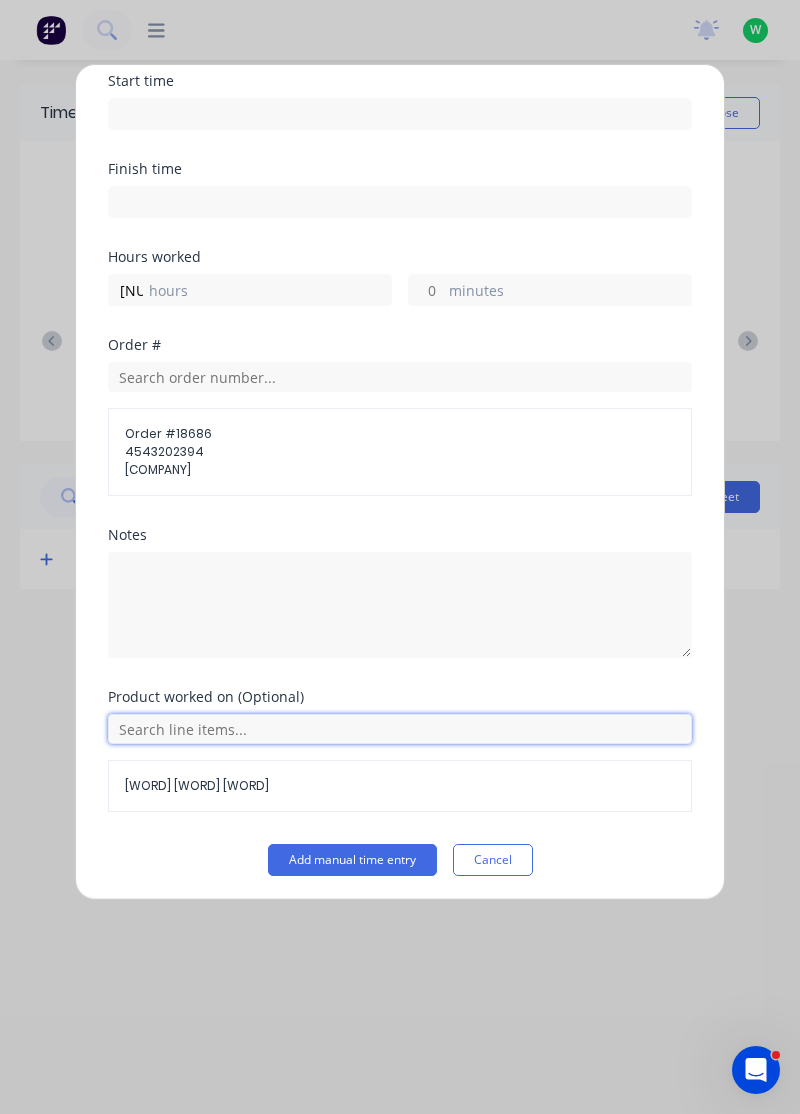 click at bounding box center [400, 729] 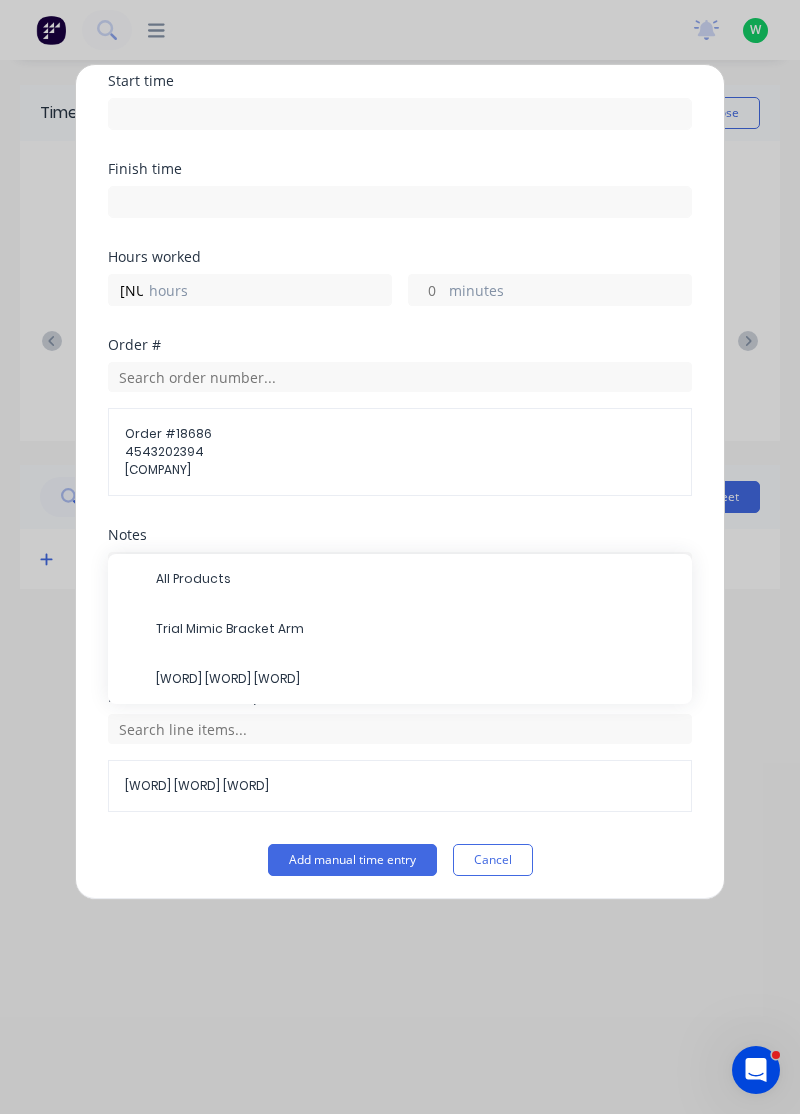 click on "[WORD] [WORD] [WORD]" at bounding box center [416, 579] 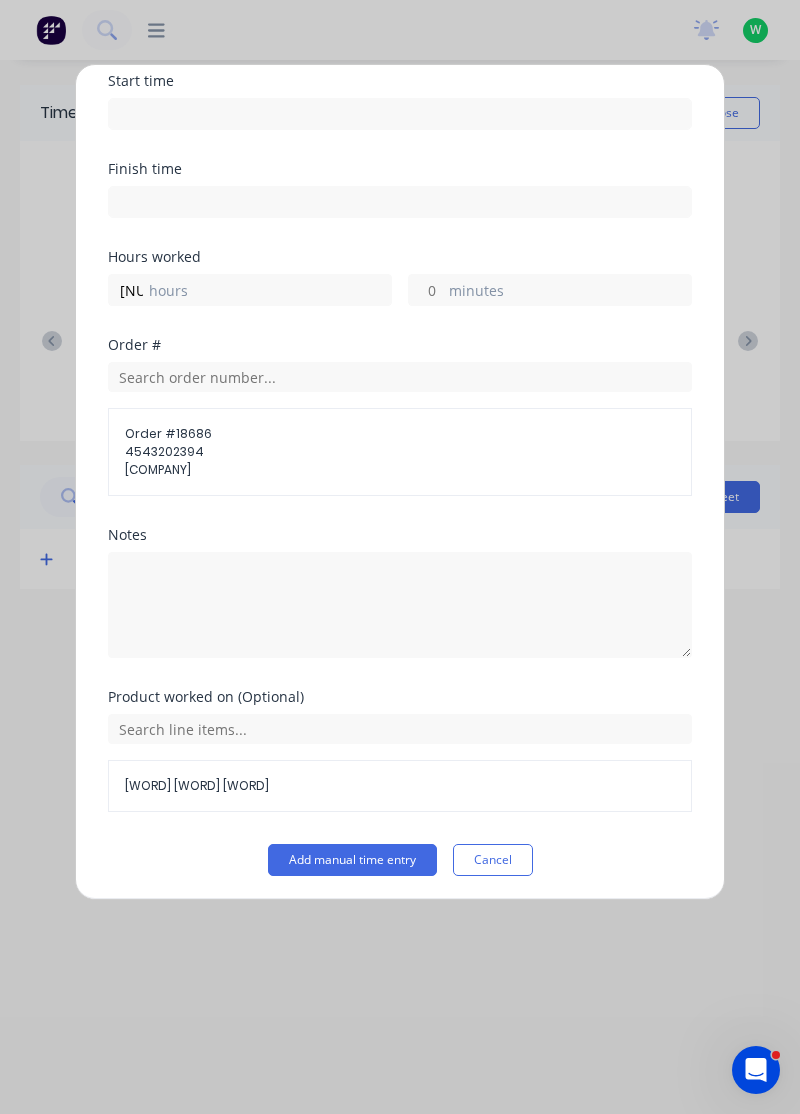click on "Add manual time entry" at bounding box center (352, 860) 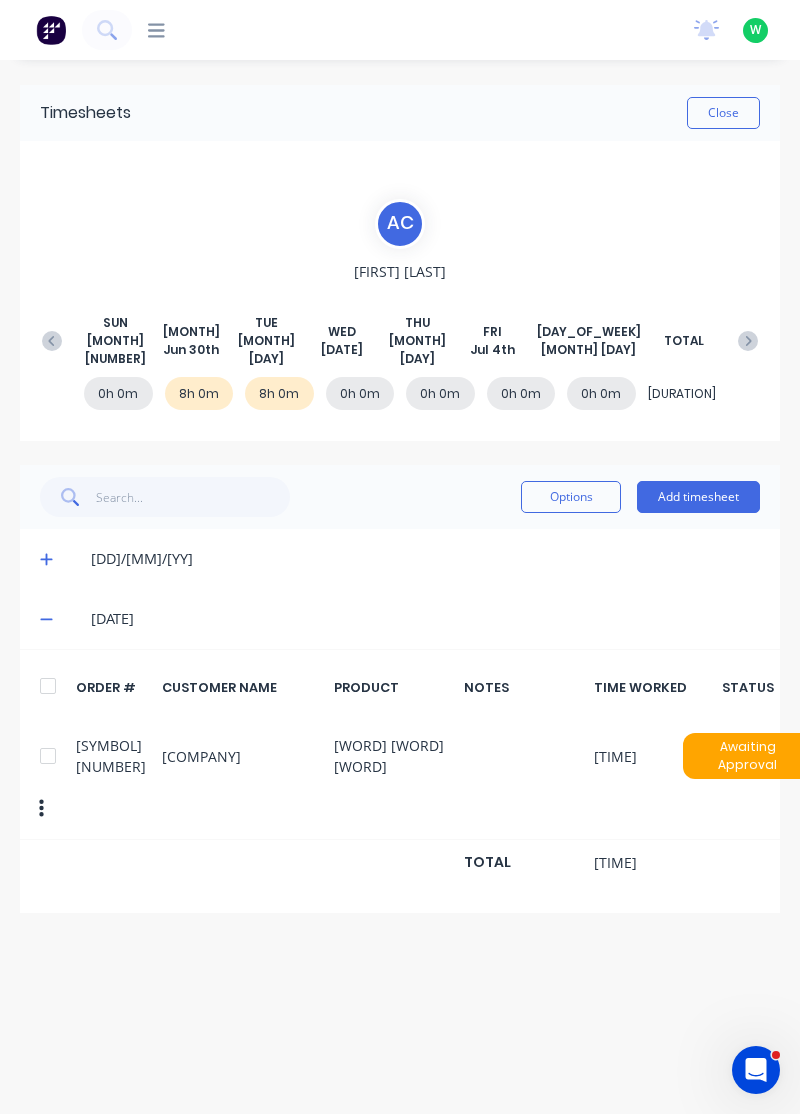 click on "Close" at bounding box center (723, 113) 